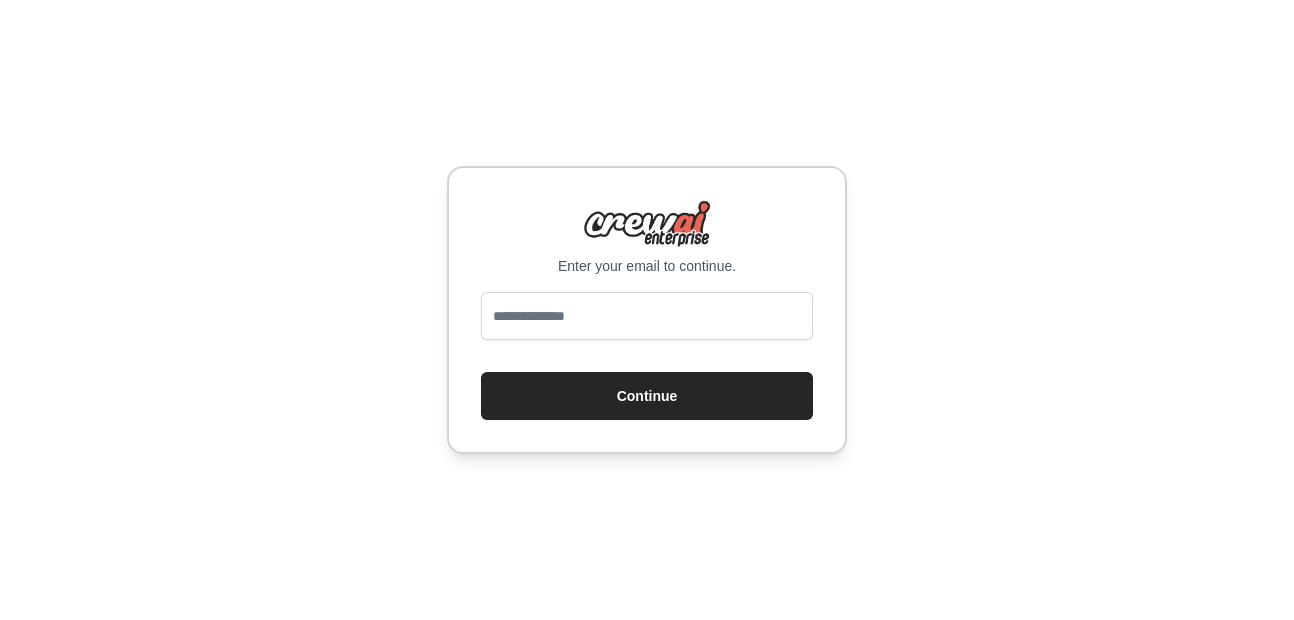 scroll, scrollTop: 0, scrollLeft: 0, axis: both 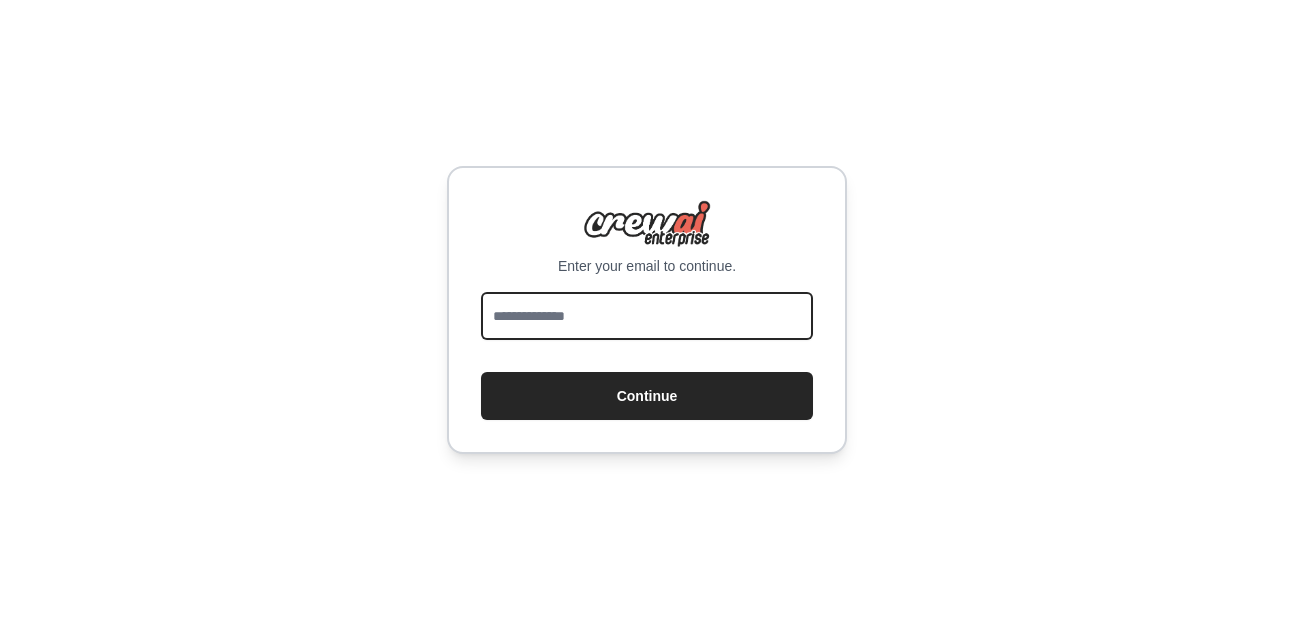 click at bounding box center (647, 316) 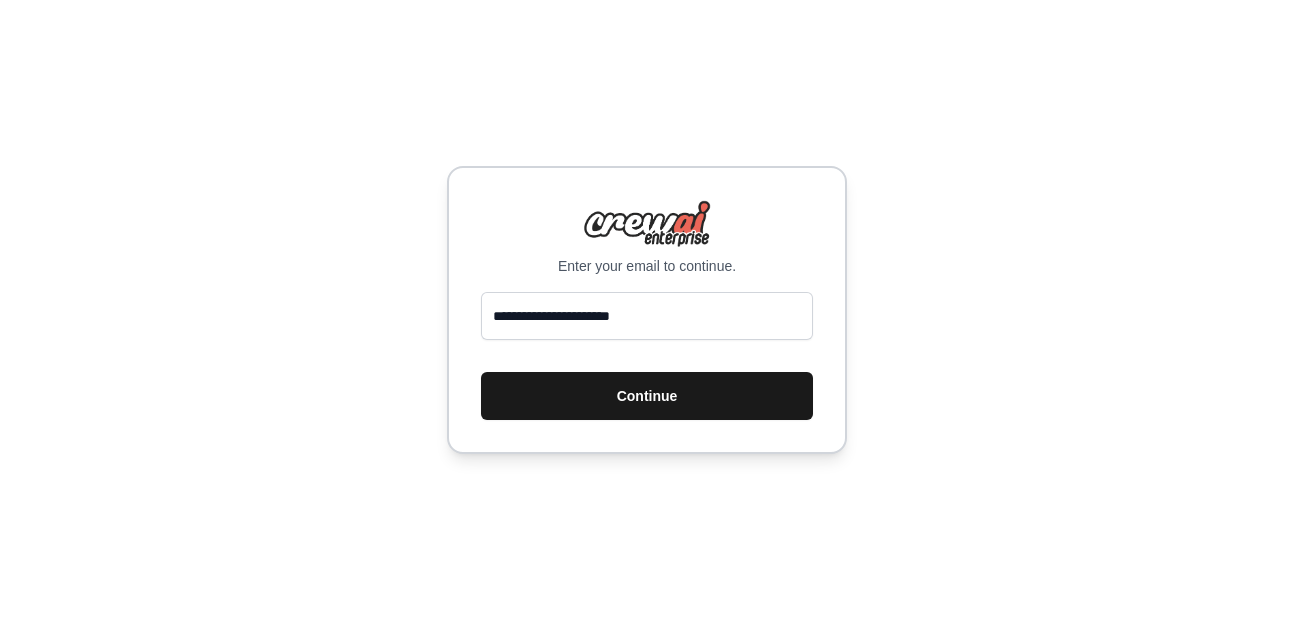 click on "Continue" at bounding box center [647, 396] 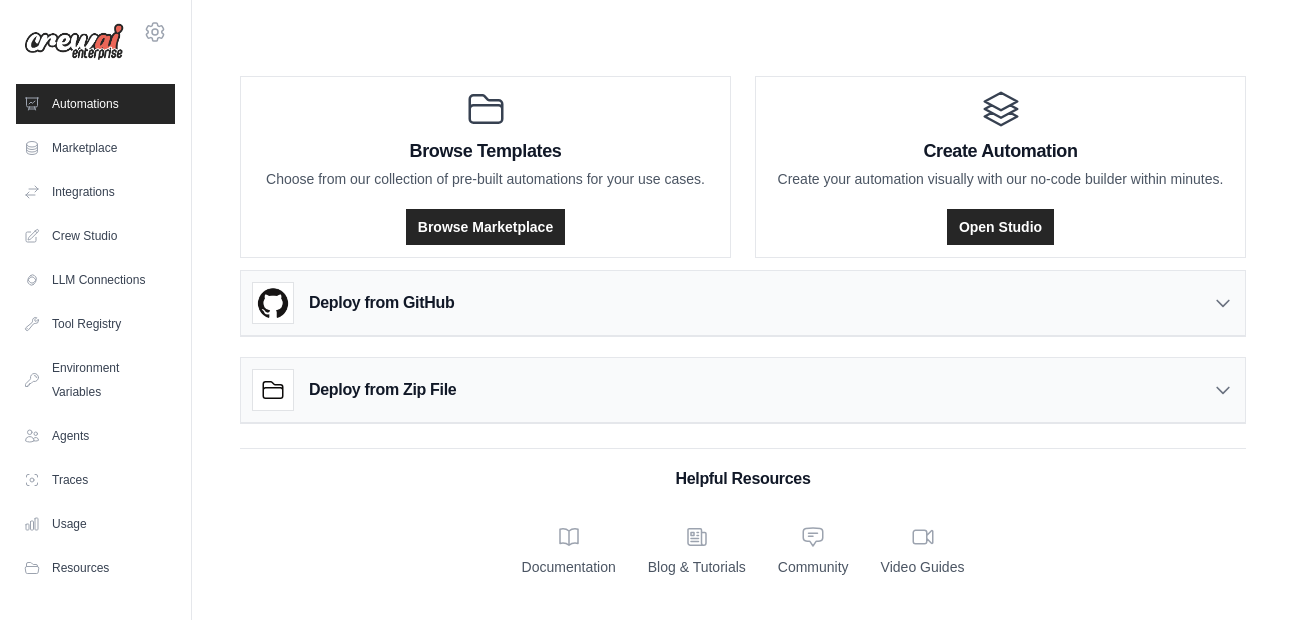 scroll, scrollTop: 0, scrollLeft: 0, axis: both 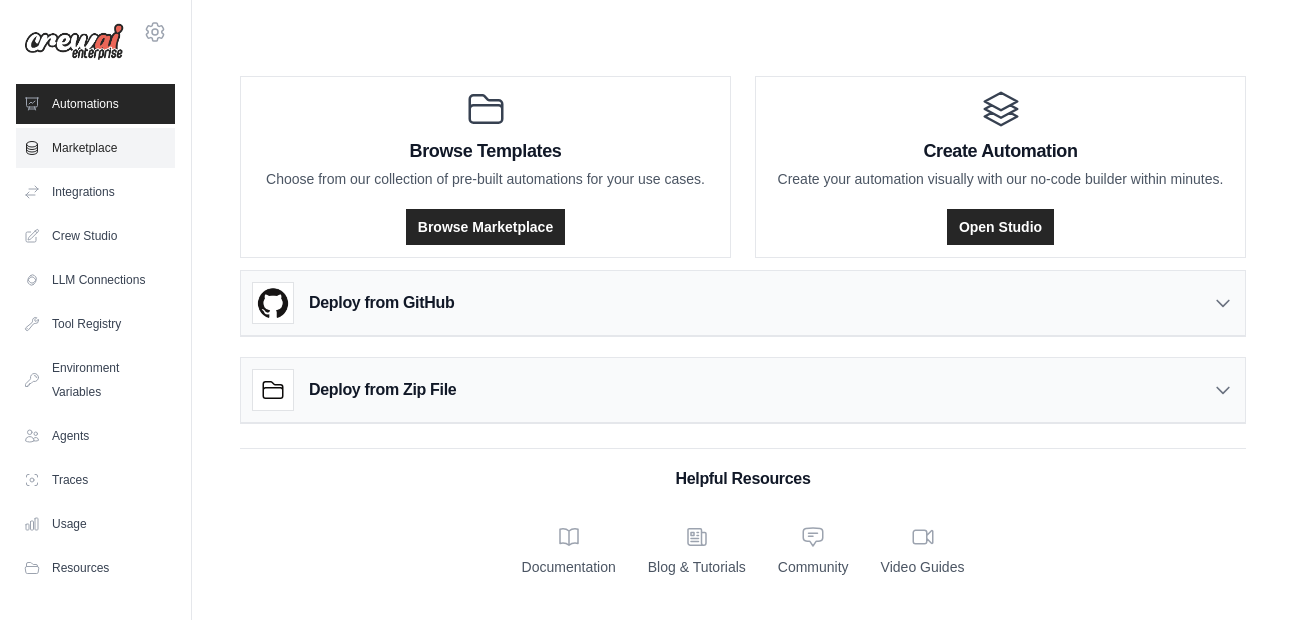 click on "Marketplace" at bounding box center (95, 148) 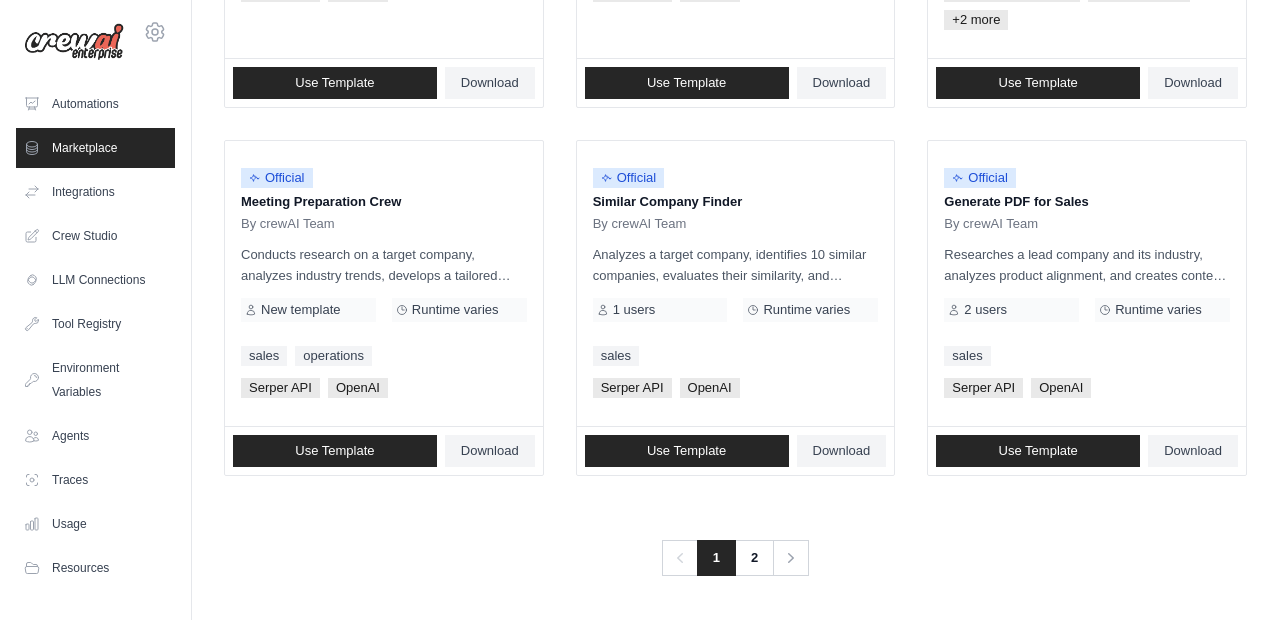 scroll, scrollTop: 0, scrollLeft: 0, axis: both 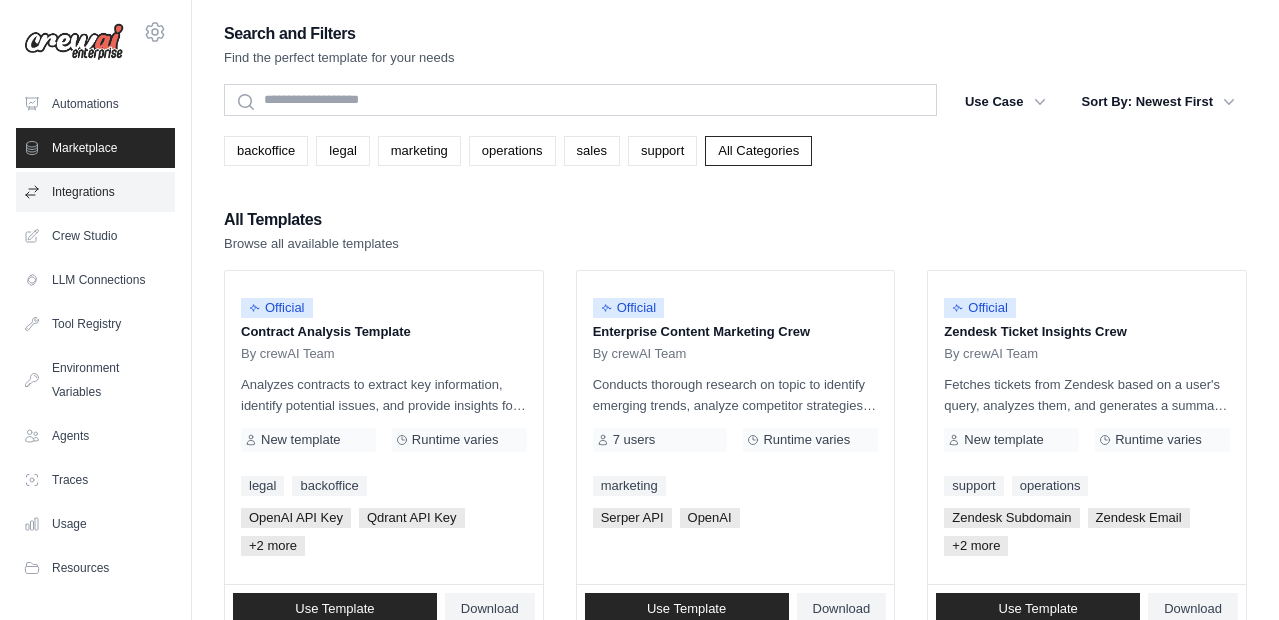 click on "Integrations" at bounding box center [95, 192] 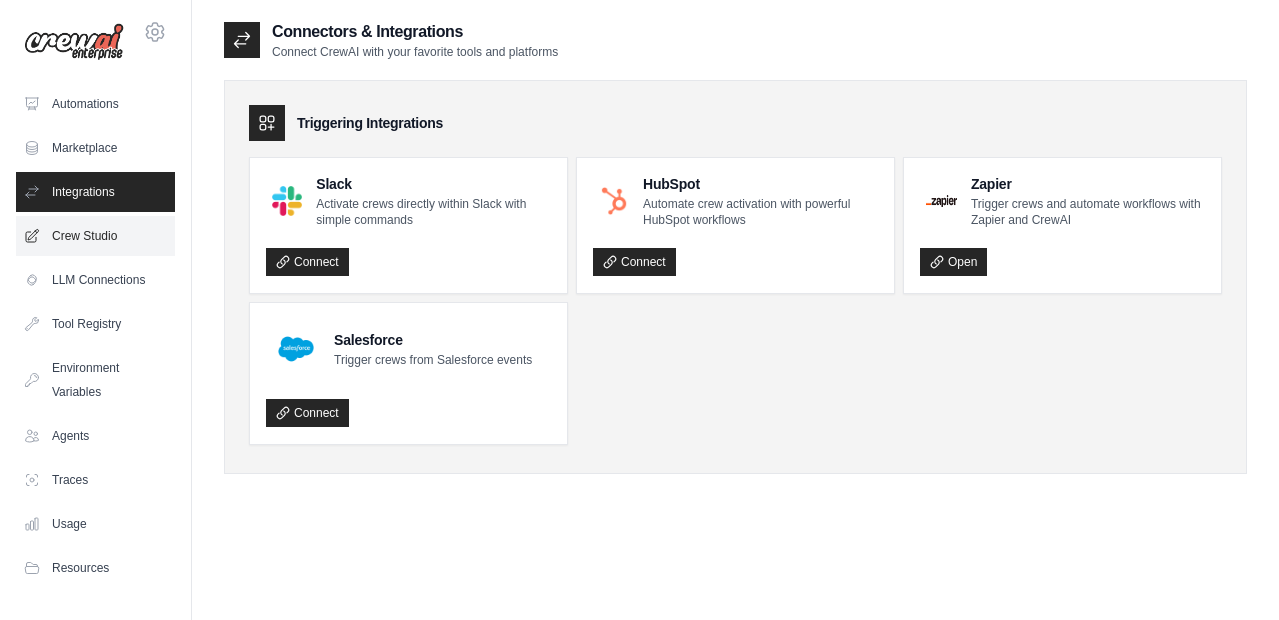 click on "Crew Studio" at bounding box center (95, 236) 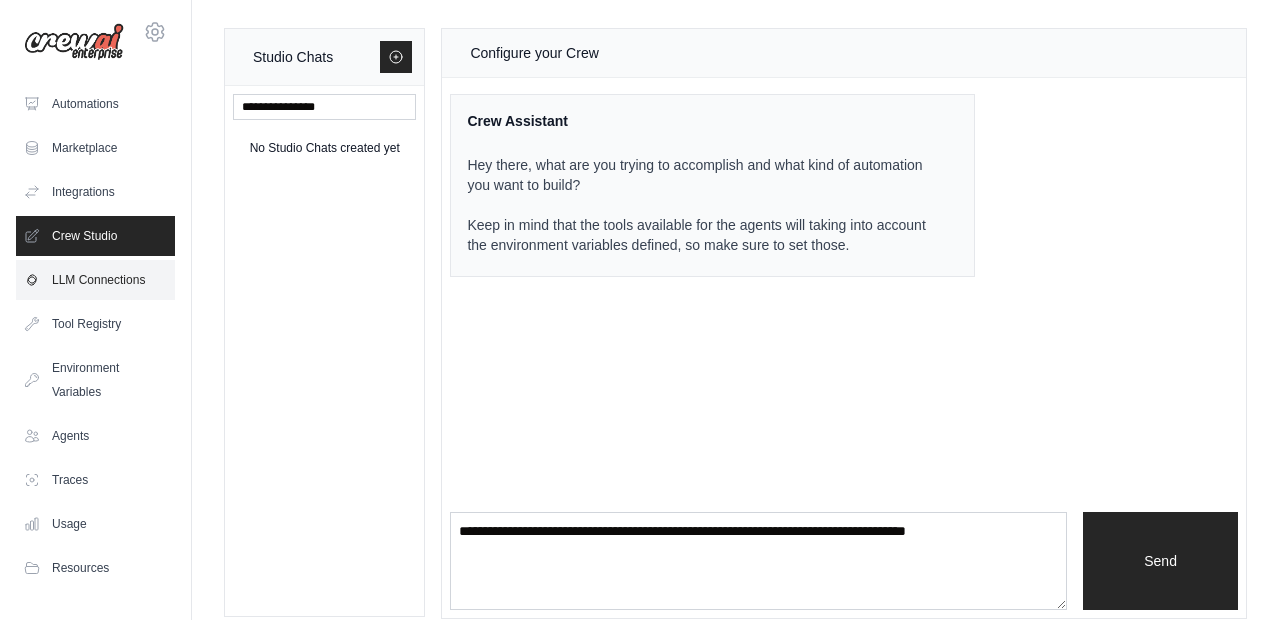 click on "LLM Connections" at bounding box center [95, 280] 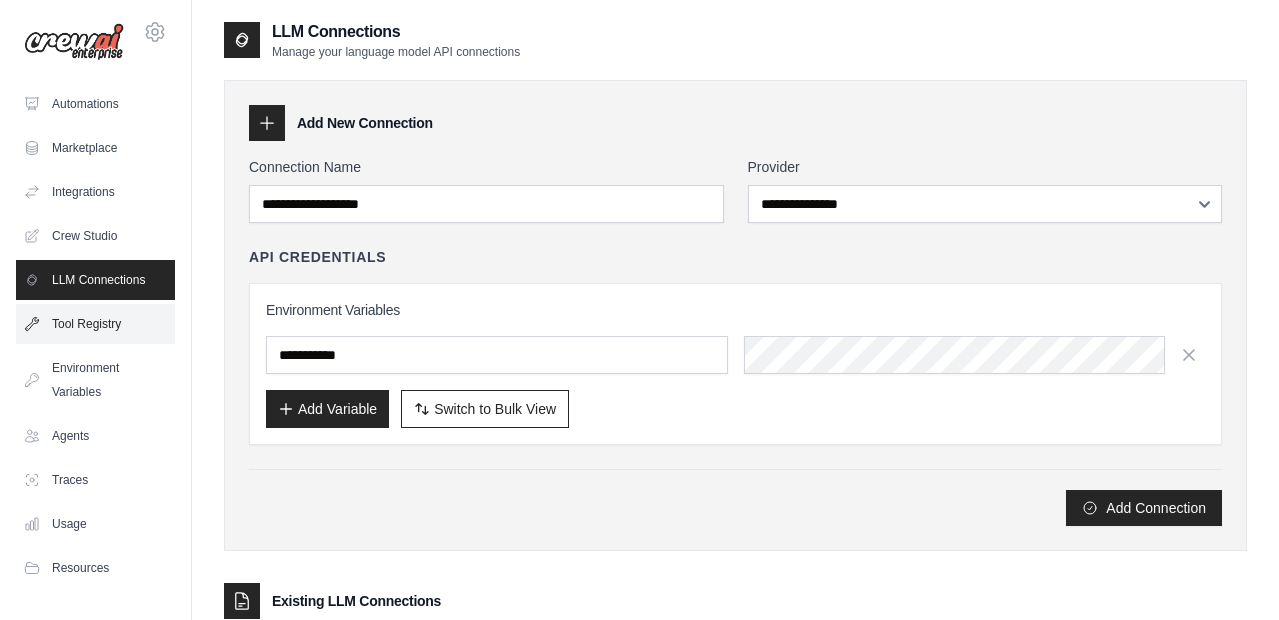 click on "Tool Registry" at bounding box center (95, 324) 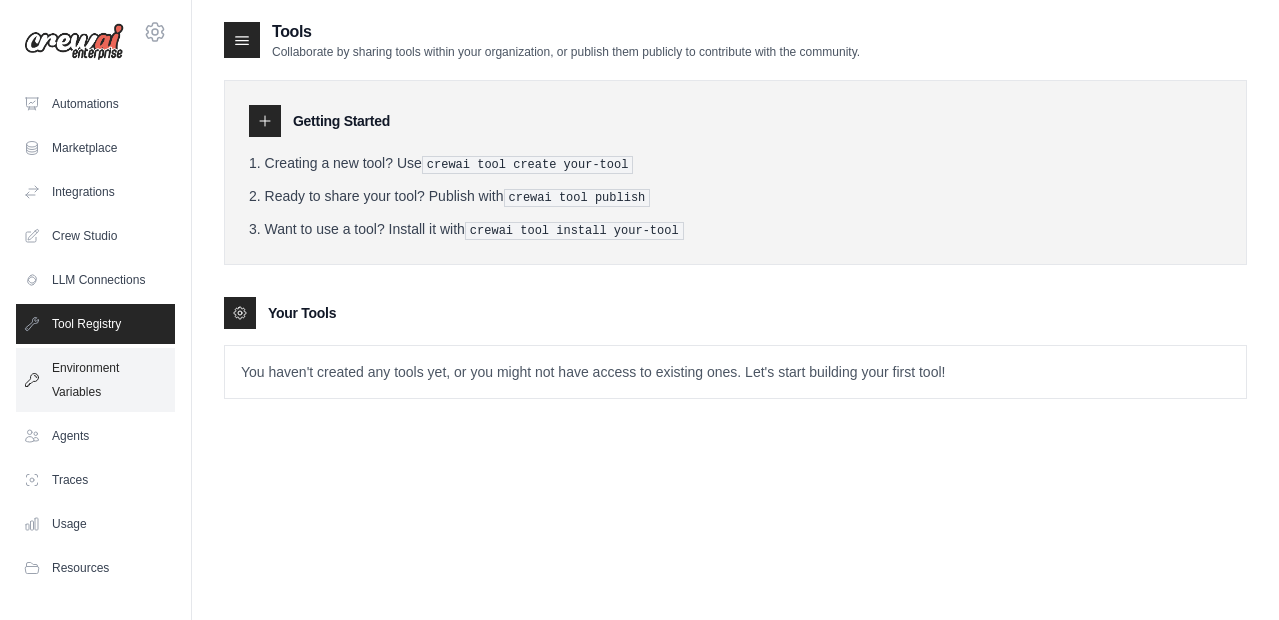 click on "Environment Variables" at bounding box center [95, 380] 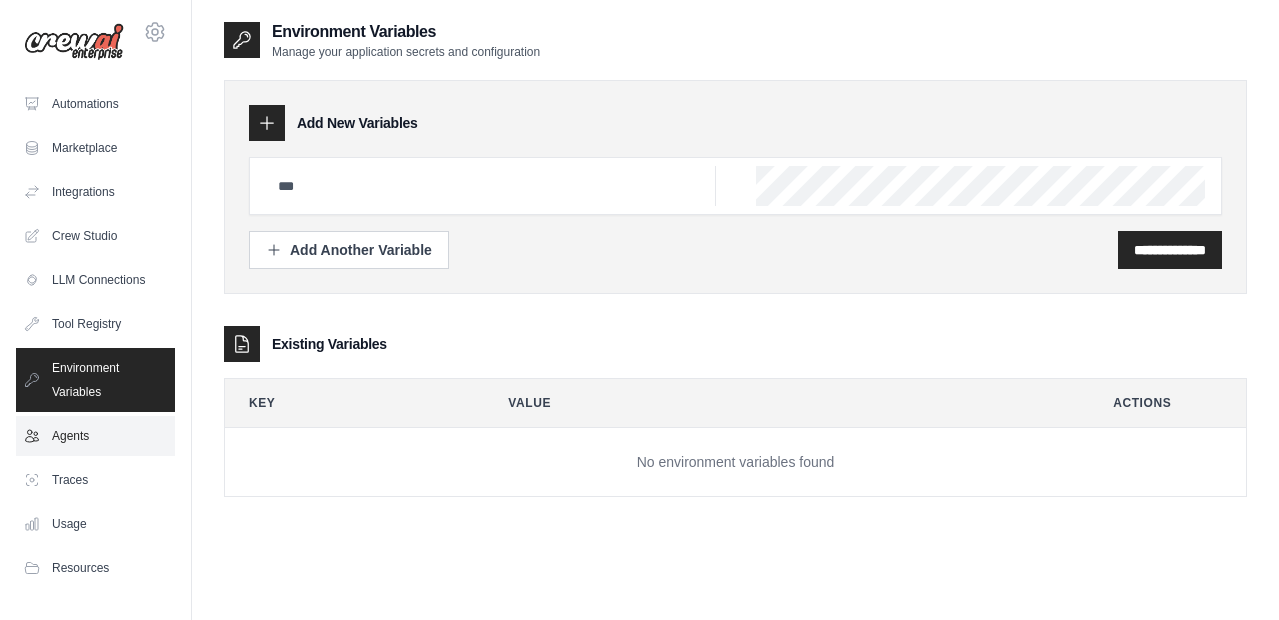 click on "Agents" at bounding box center [95, 436] 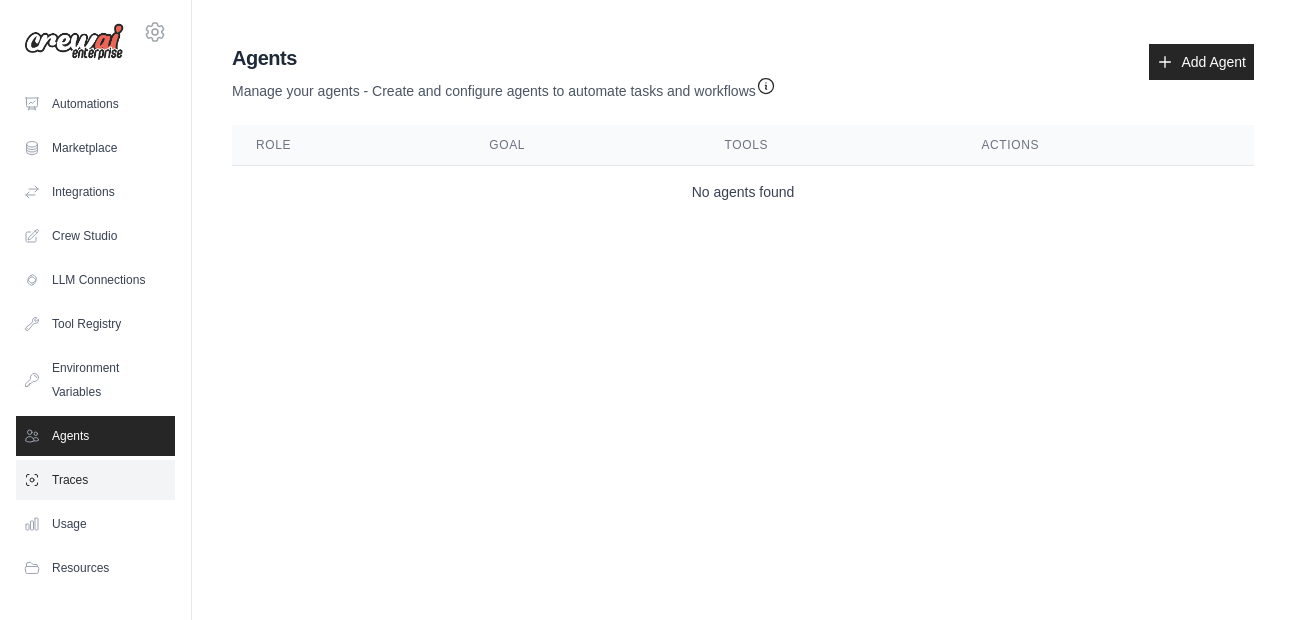 click on "Traces" at bounding box center (95, 480) 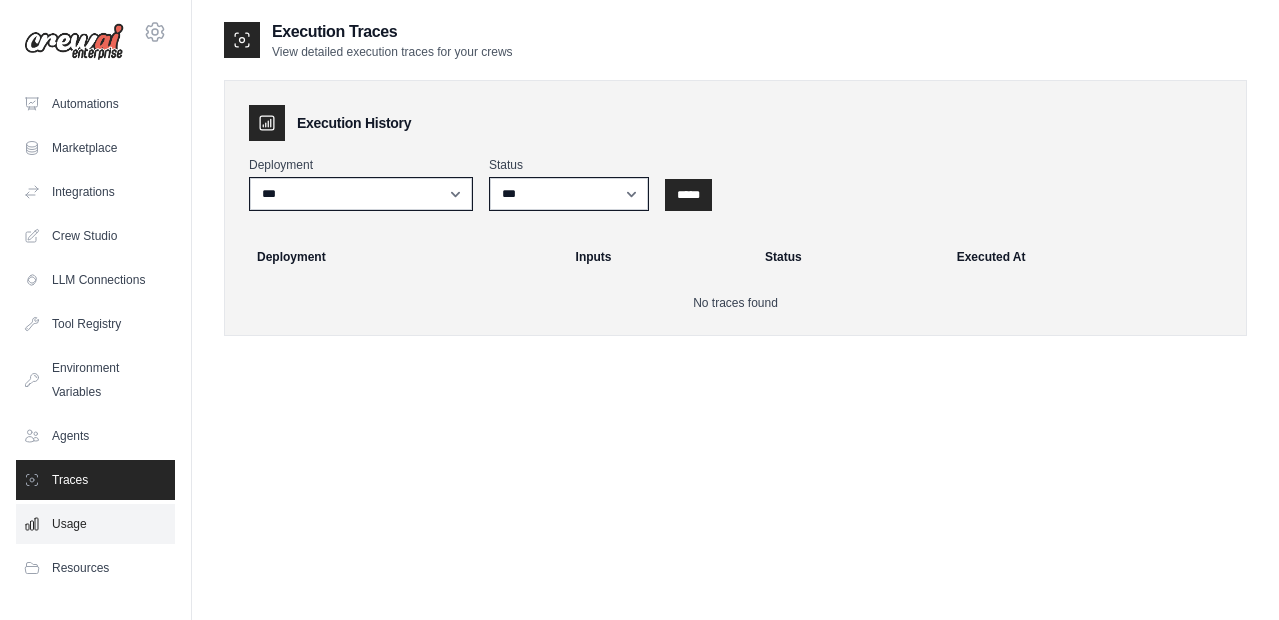click on "Usage" at bounding box center [95, 524] 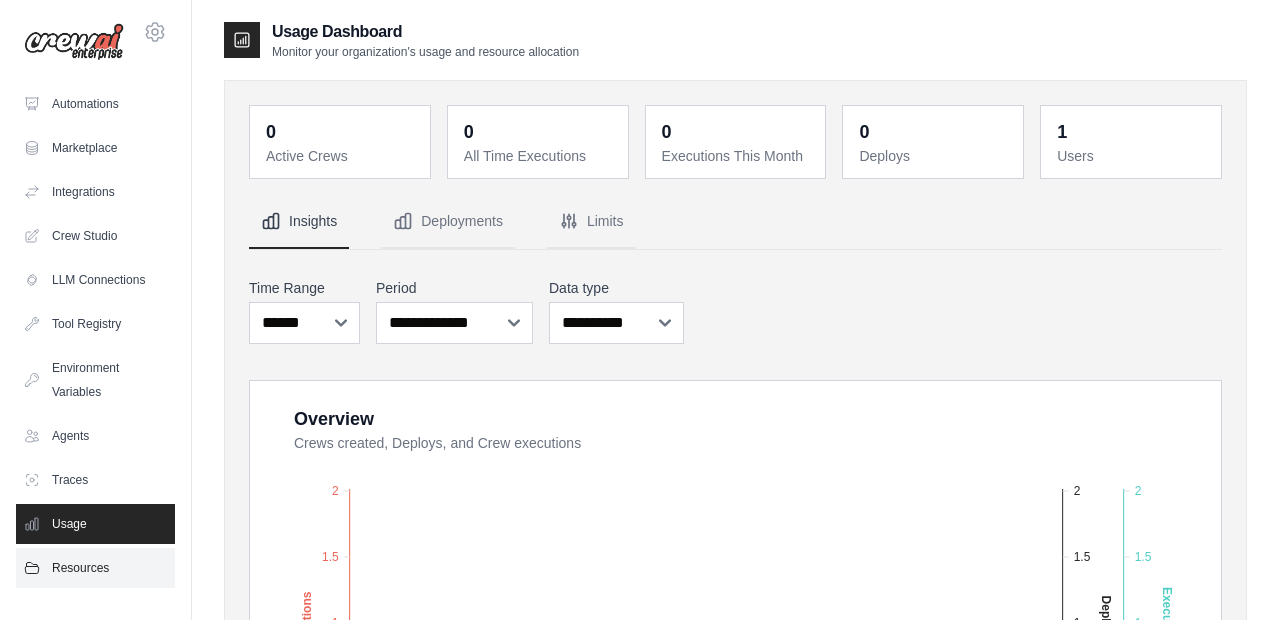 click on "Resources" at bounding box center [95, 568] 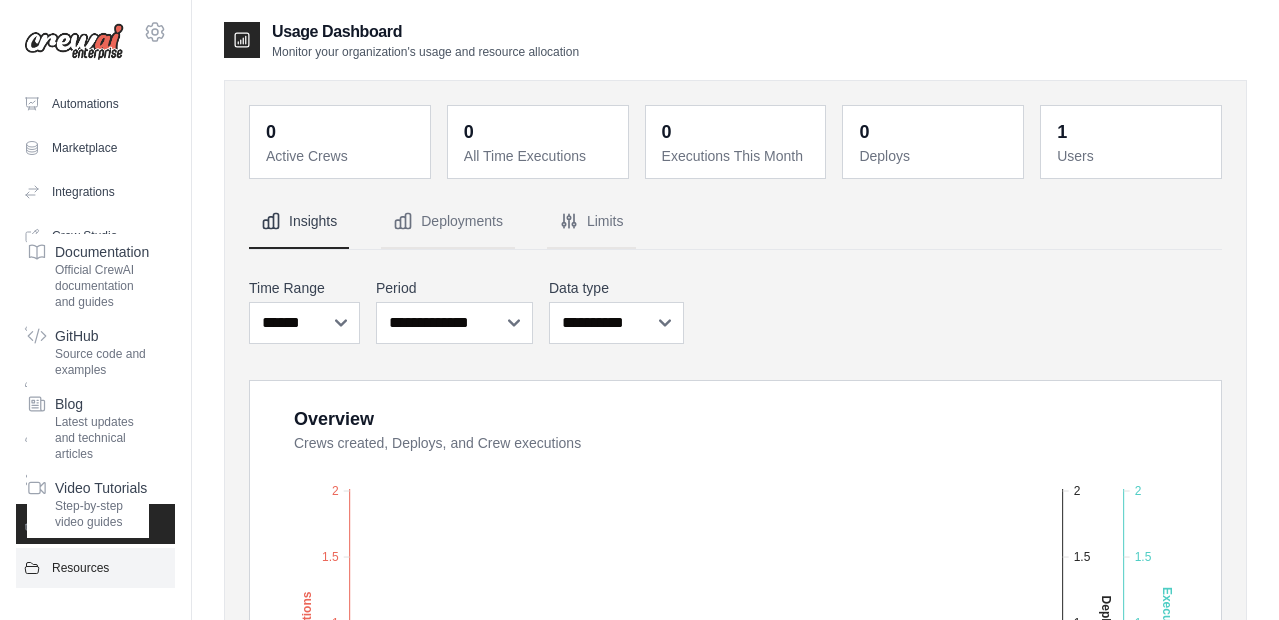 click on "Resources" at bounding box center (95, 568) 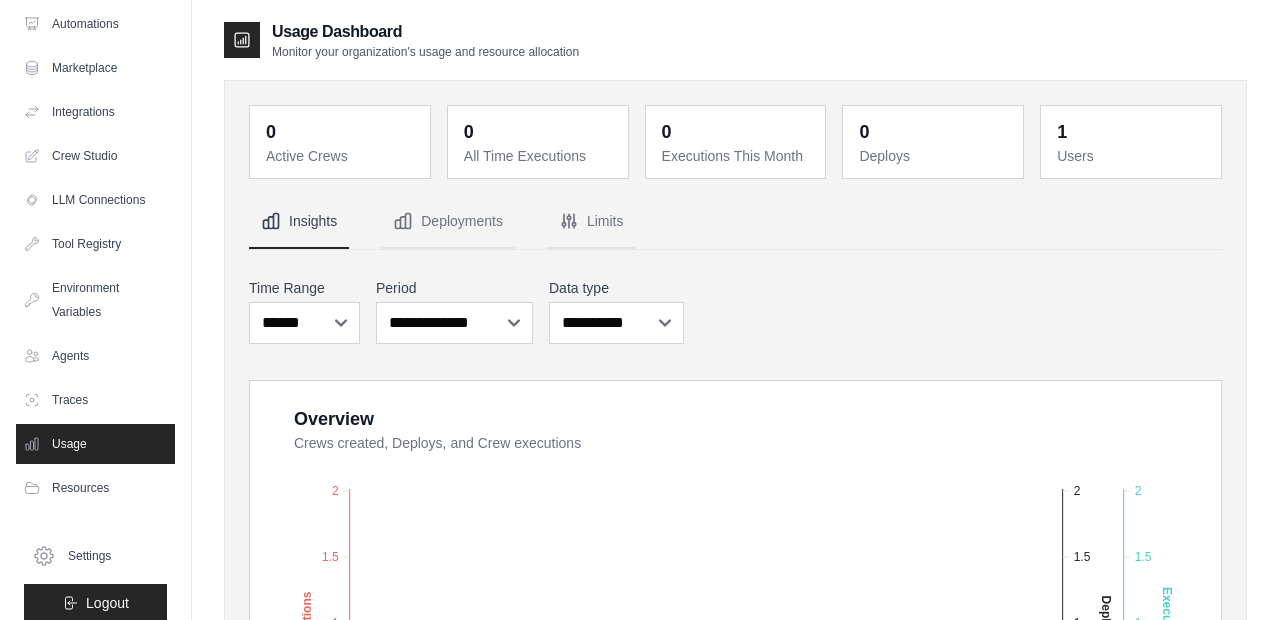 scroll, scrollTop: 88, scrollLeft: 0, axis: vertical 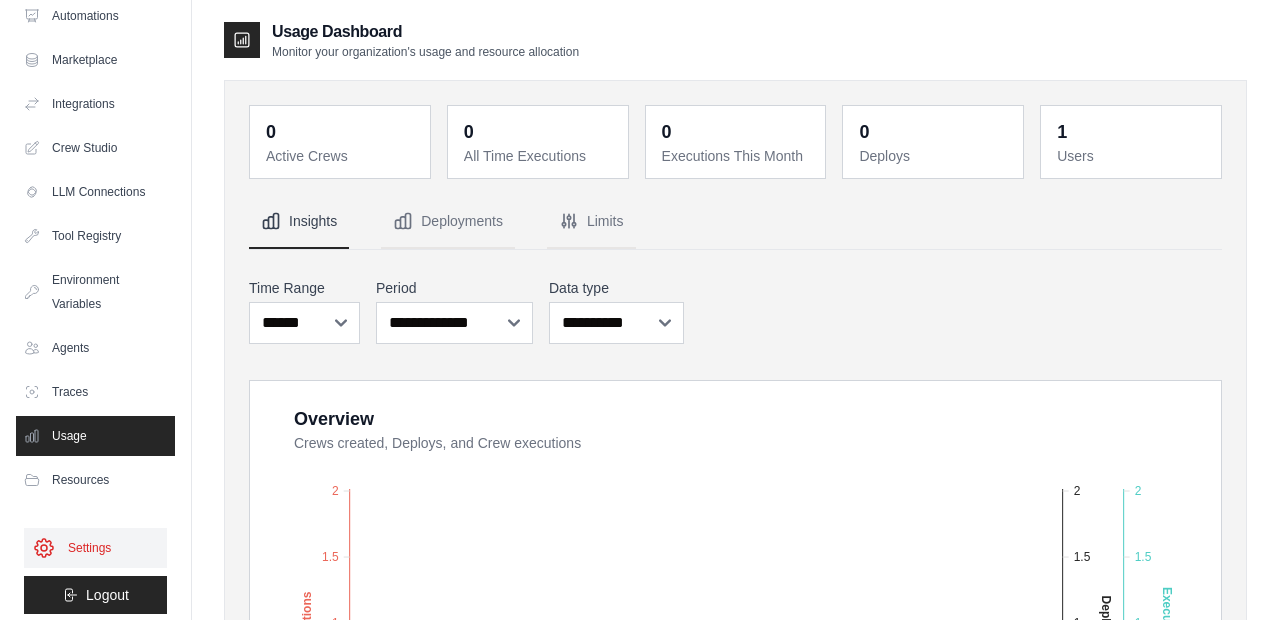 click on "Settings" at bounding box center (95, 548) 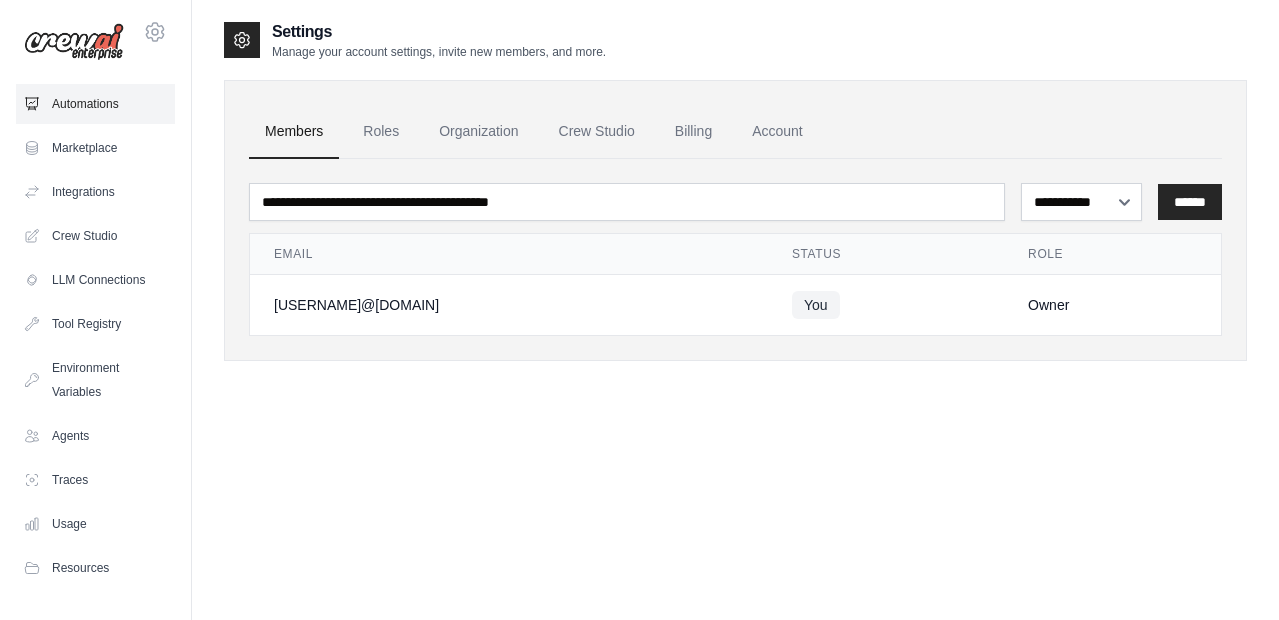 click on "Automations" at bounding box center [95, 104] 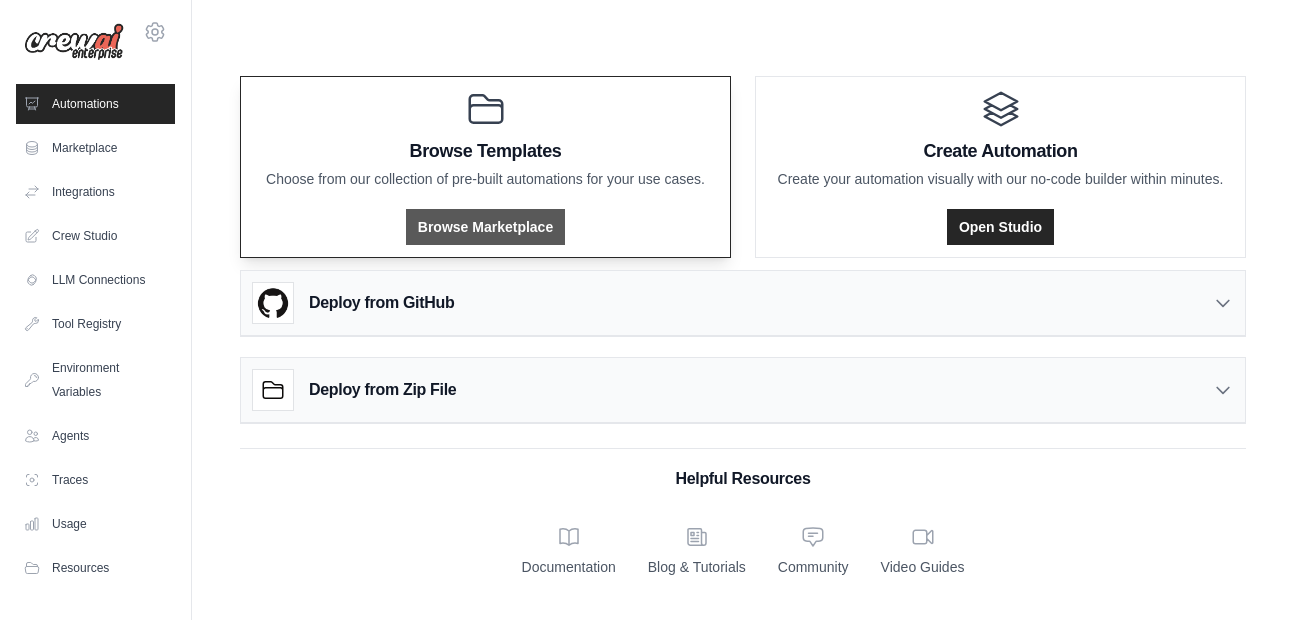 click on "Browse Marketplace" at bounding box center [485, 227] 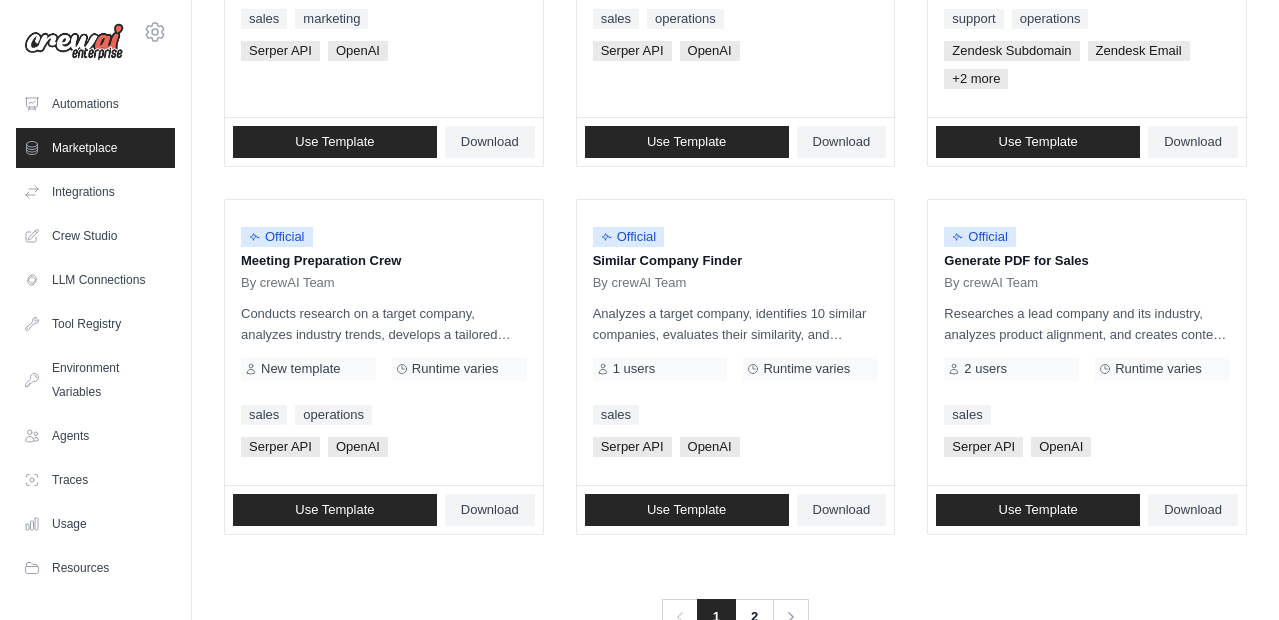 scroll, scrollTop: 1289, scrollLeft: 0, axis: vertical 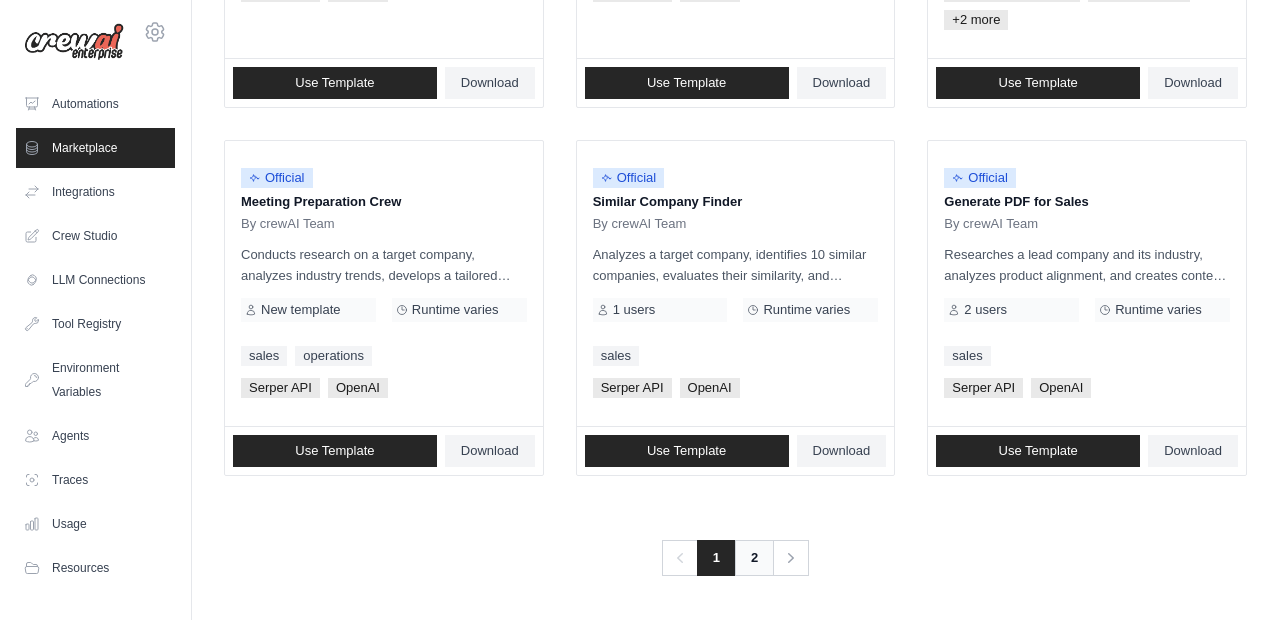 click on "2" at bounding box center [754, 558] 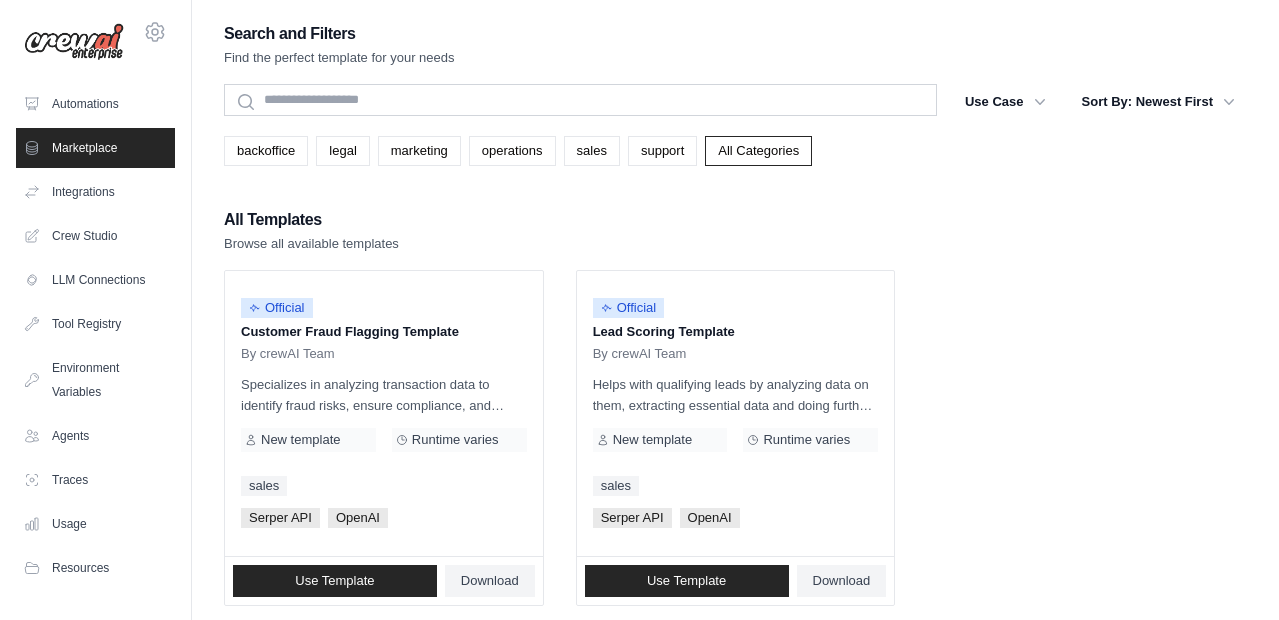 scroll, scrollTop: 130, scrollLeft: 0, axis: vertical 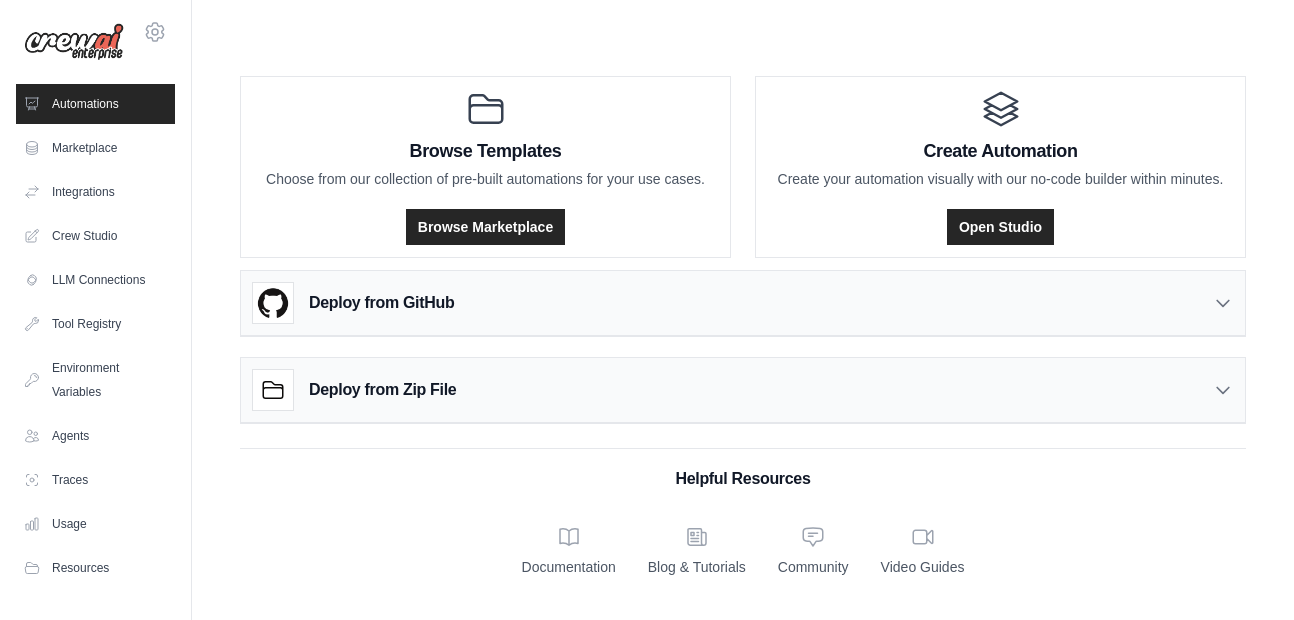 click on "Deploy from GitHub" at bounding box center (743, 303) 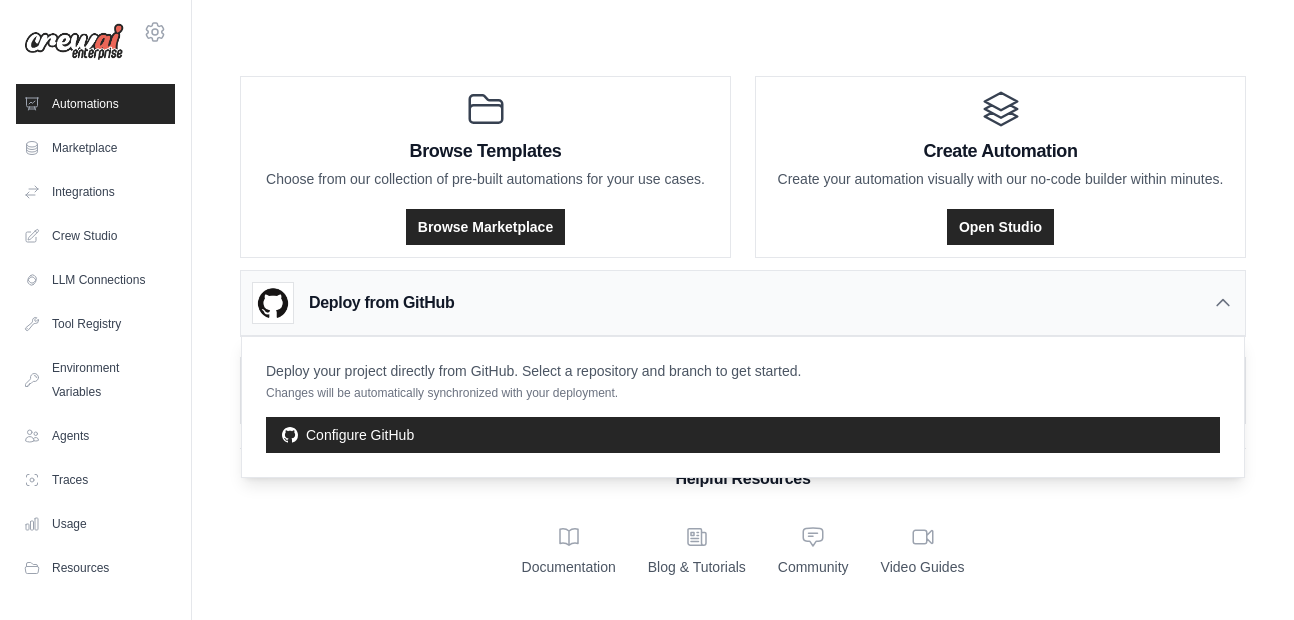 click 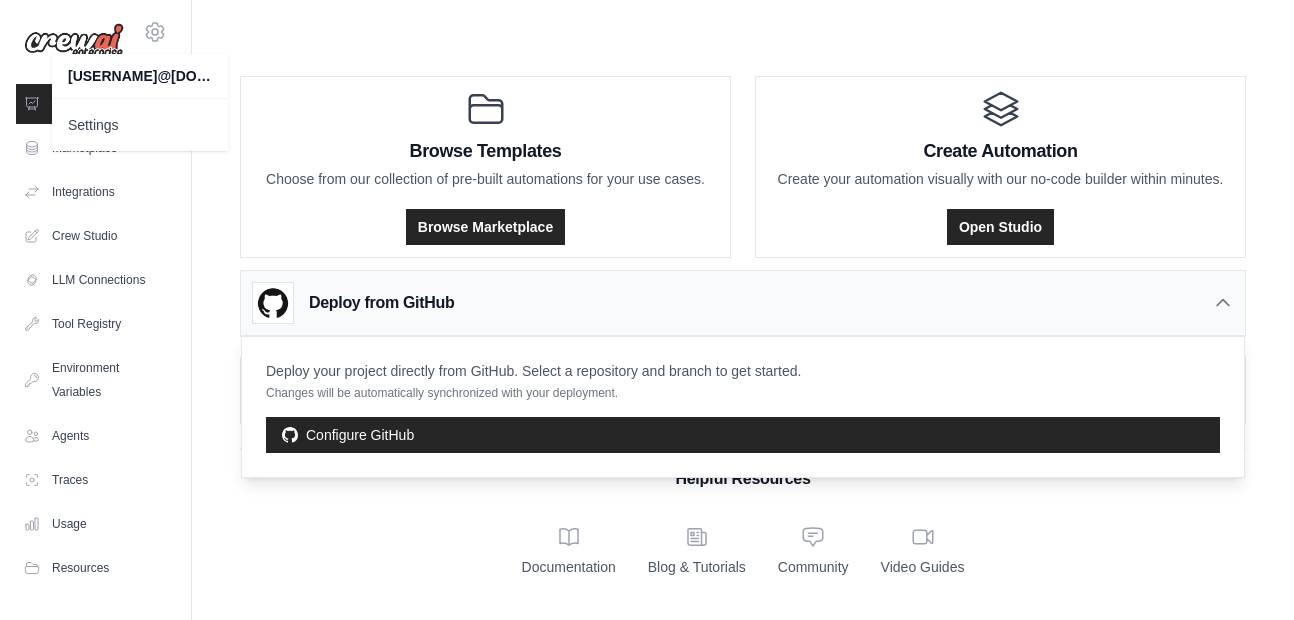 click on "Browse Templates
Choose from our collection of pre-built automations for your use
cases.
Browse Marketplace
Create Automation
Create your automation visually with our no-code builder within
minutes.
Open Studio
Deploy from GitHub" at bounding box center [743, 306] 